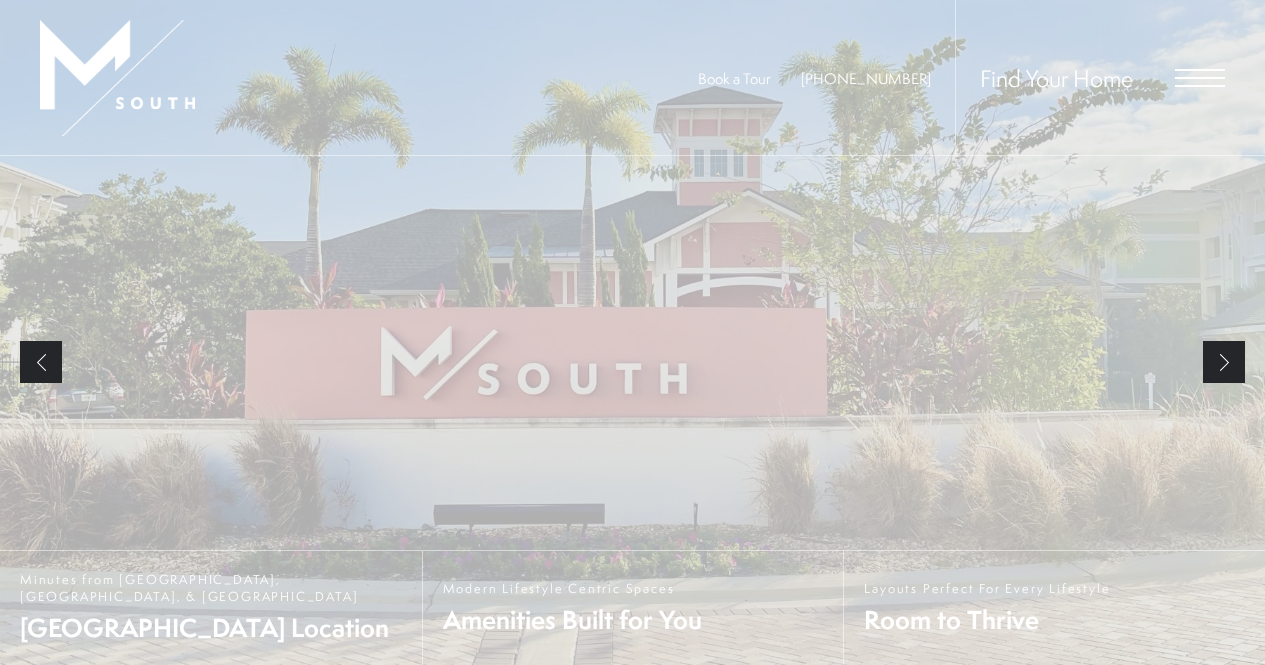 scroll, scrollTop: 0, scrollLeft: 0, axis: both 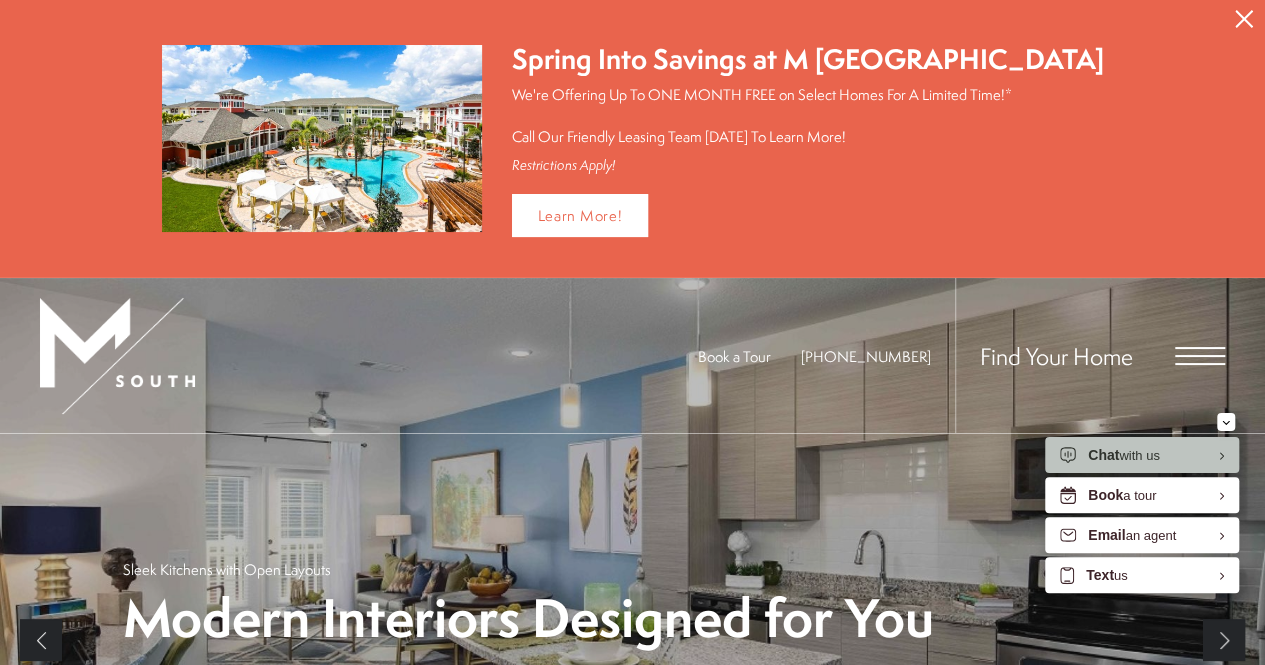 click 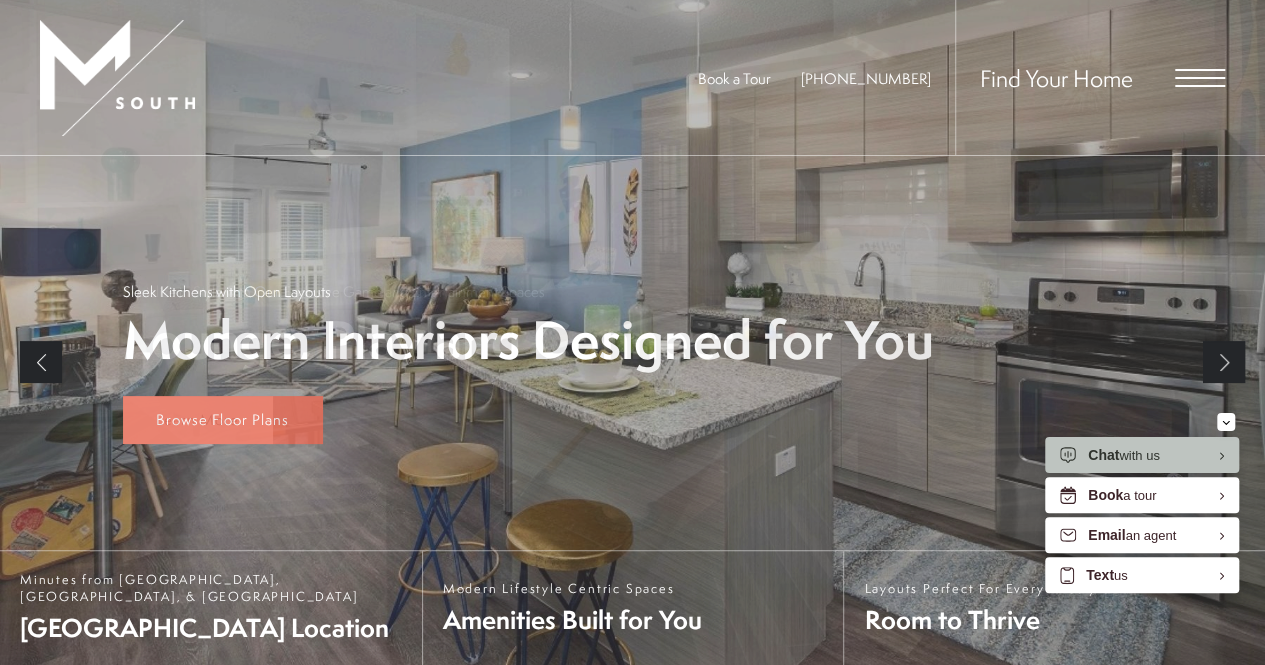 click on "Learn More" at bounding box center [198, 420] 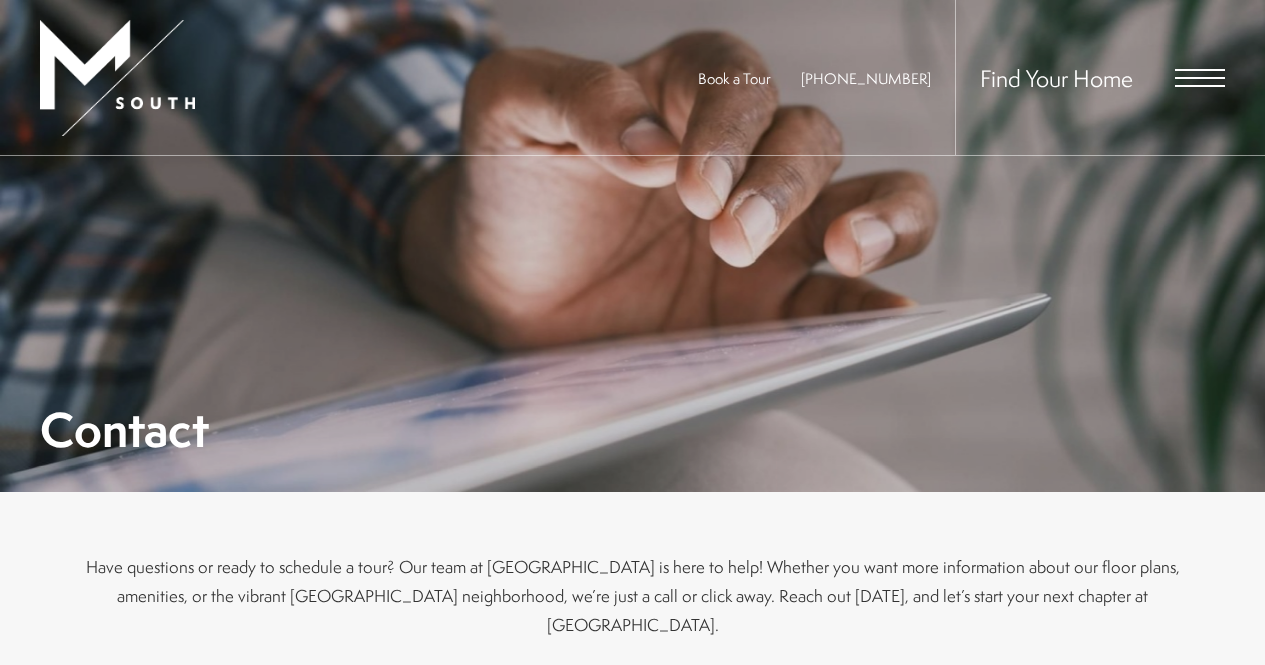 scroll, scrollTop: 0, scrollLeft: 0, axis: both 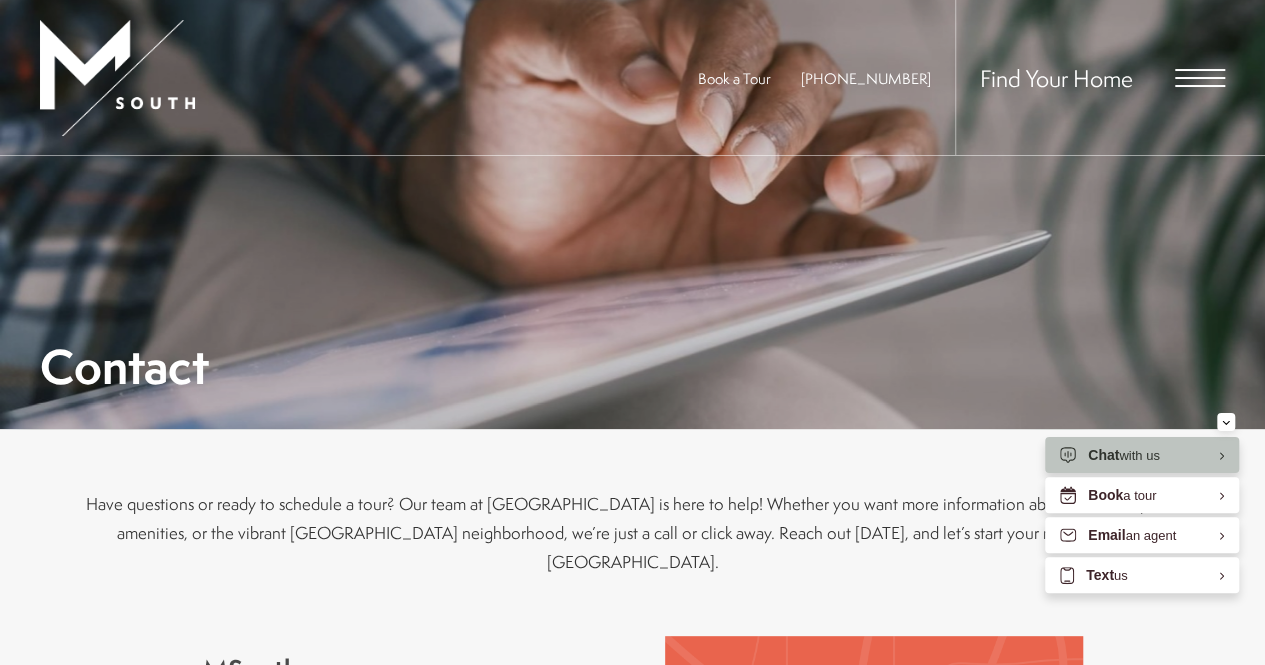 click on "Find Your Home" at bounding box center (1090, 77) 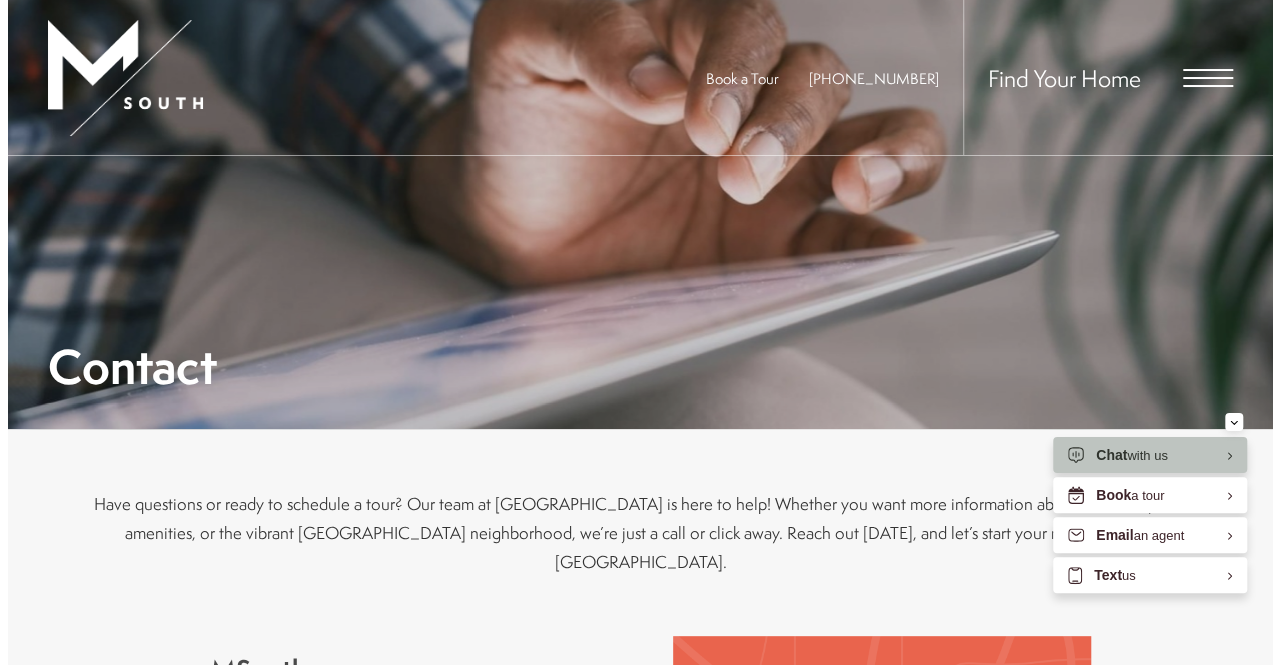 scroll, scrollTop: 0, scrollLeft: 0, axis: both 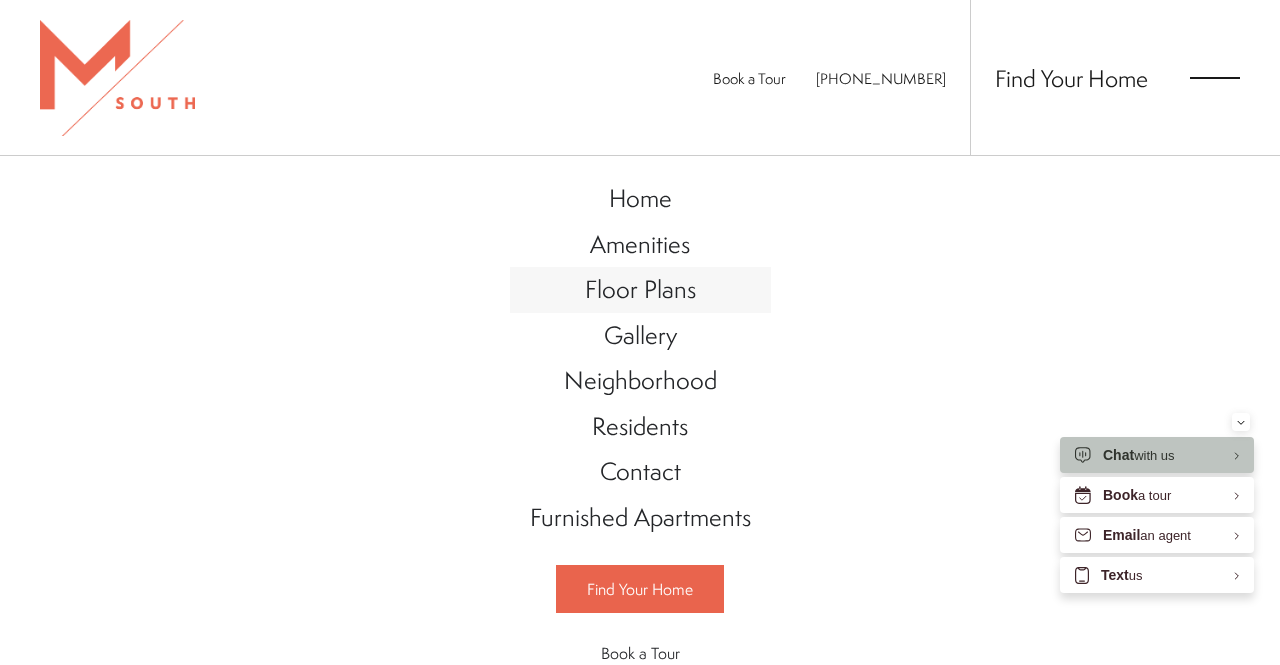 click on "Floor Plans" at bounding box center [640, 289] 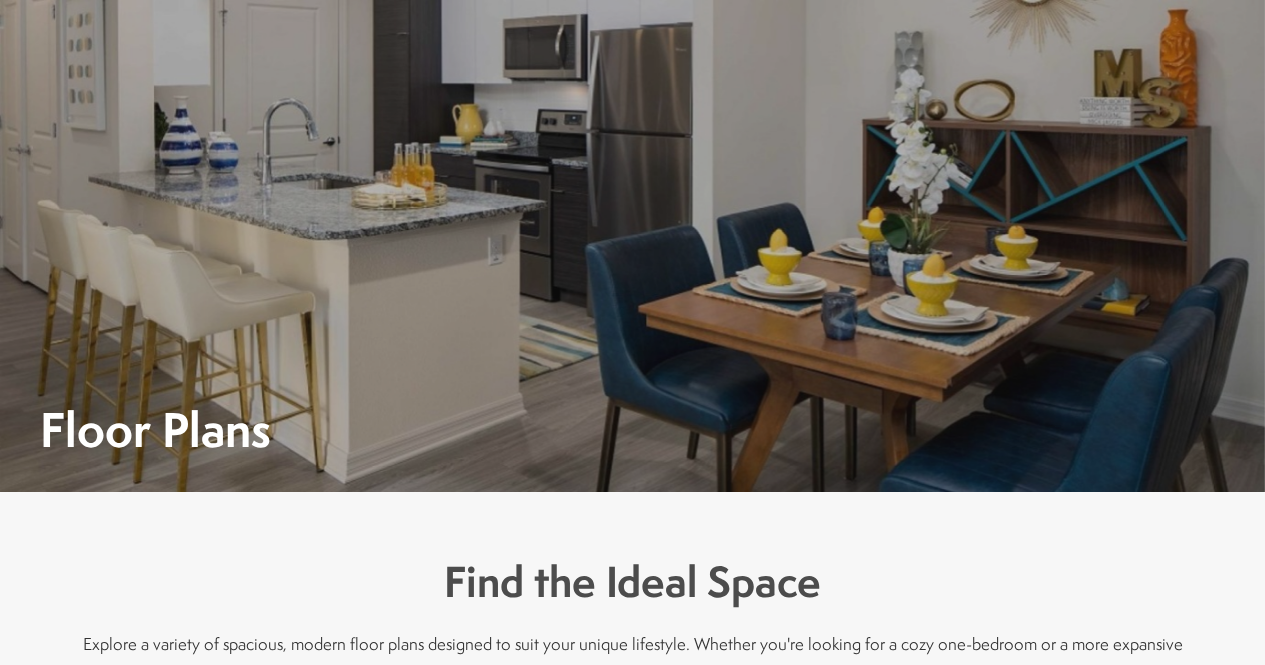 scroll, scrollTop: 0, scrollLeft: 0, axis: both 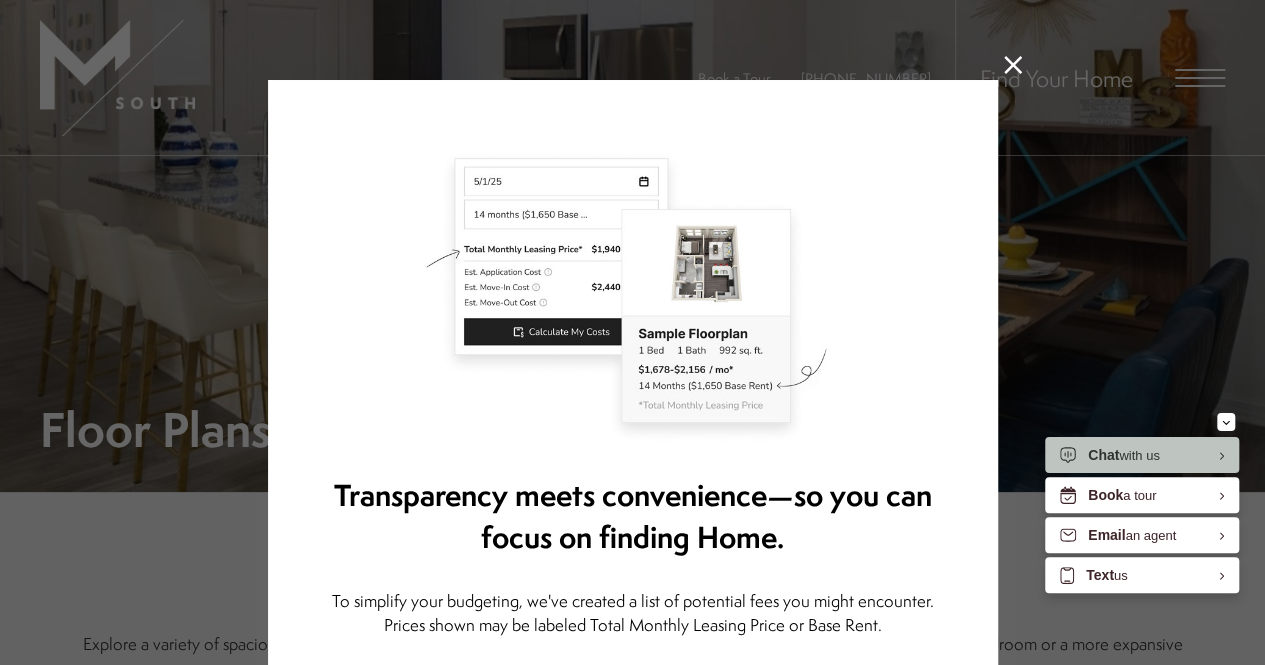 click 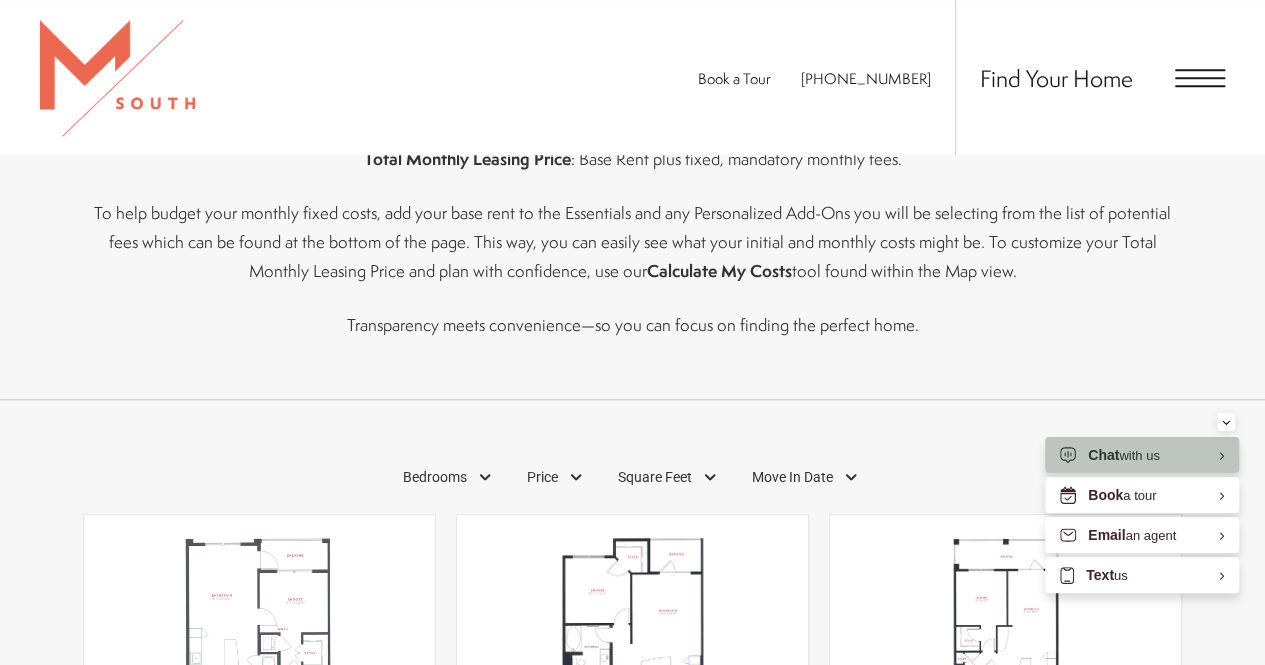 scroll, scrollTop: 1139, scrollLeft: 0, axis: vertical 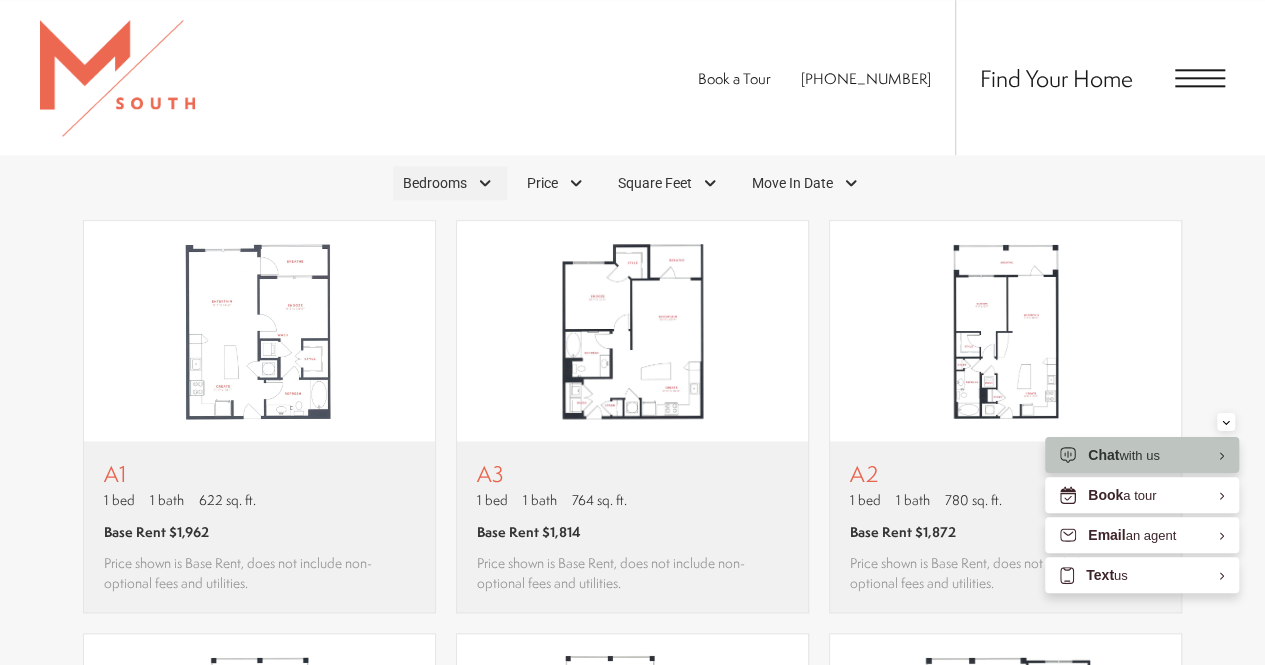click on "Bedrooms" at bounding box center (450, 183) 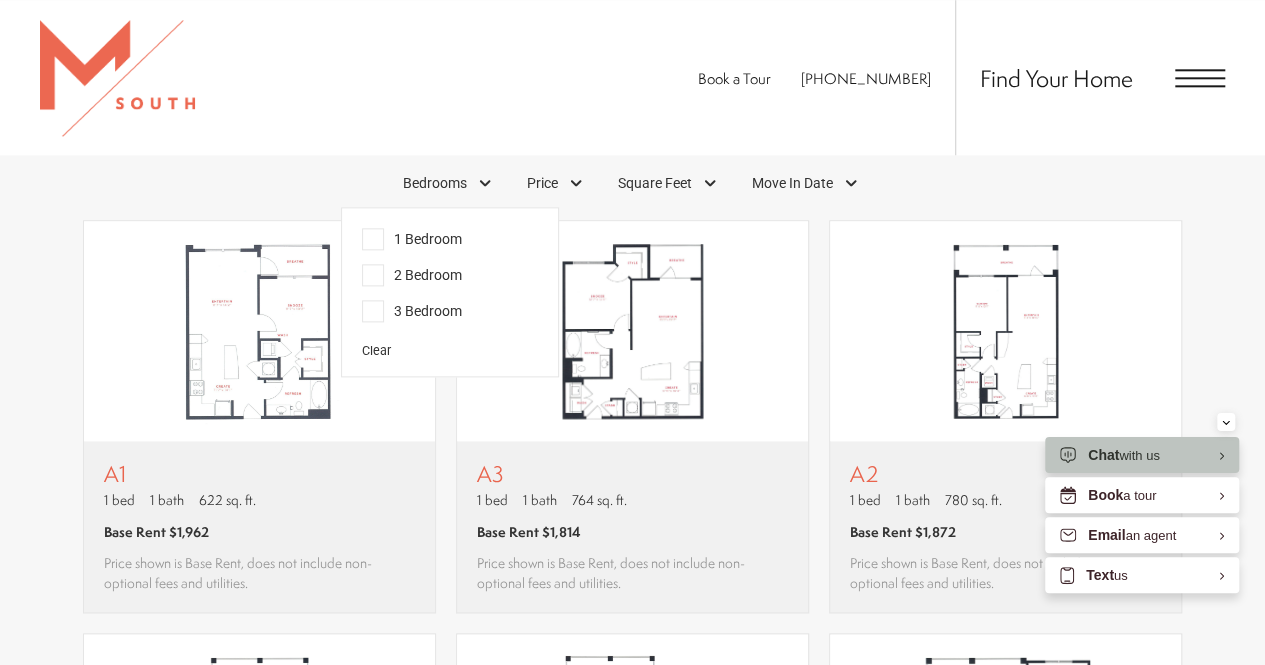 click on "2 Bedroom" at bounding box center [412, 275] 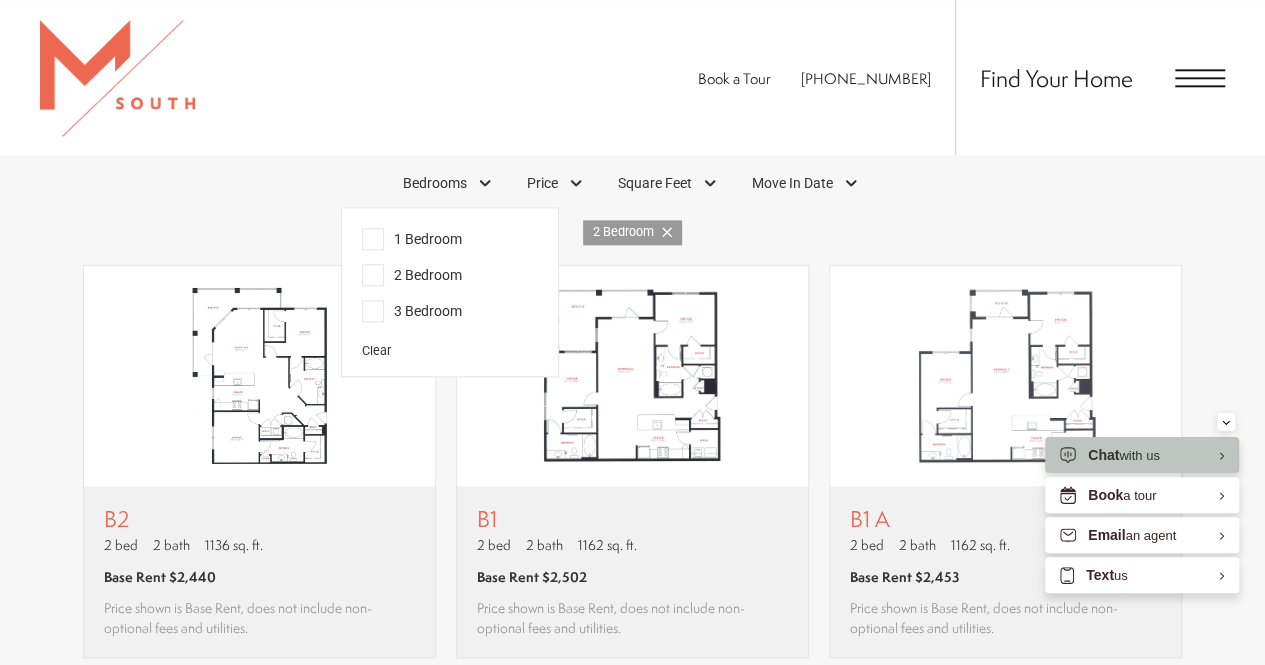 click on "2 Bedroom" at bounding box center [632, 232] 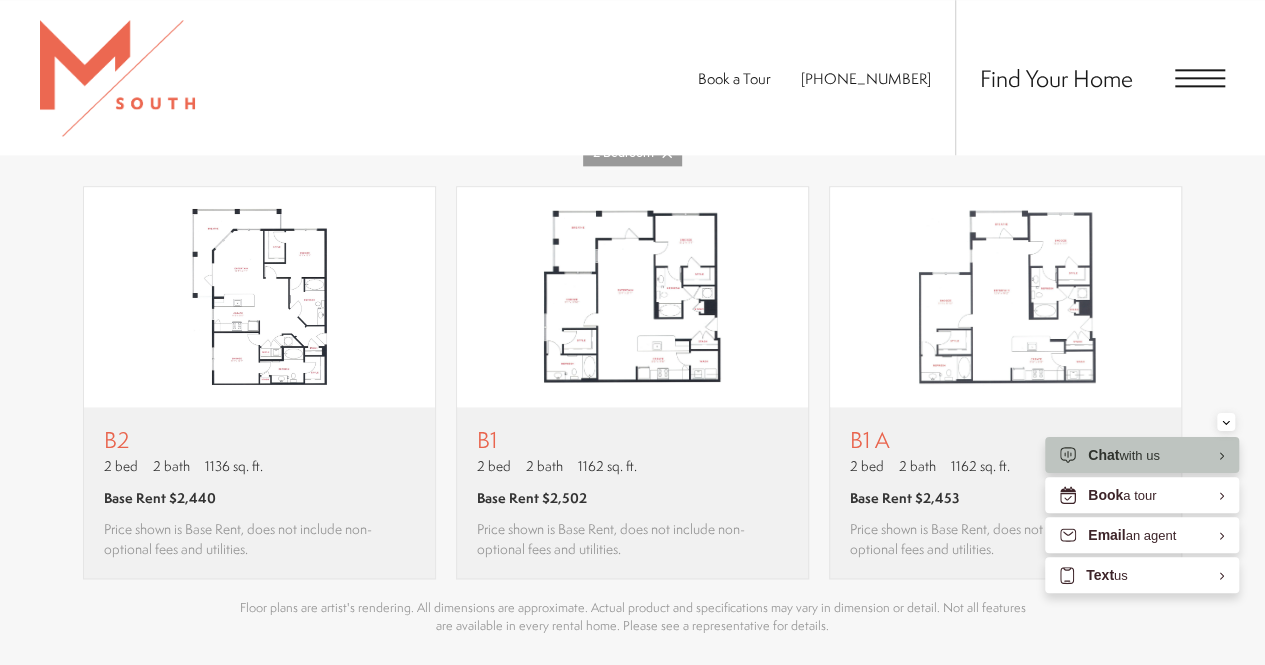 scroll, scrollTop: 1223, scrollLeft: 0, axis: vertical 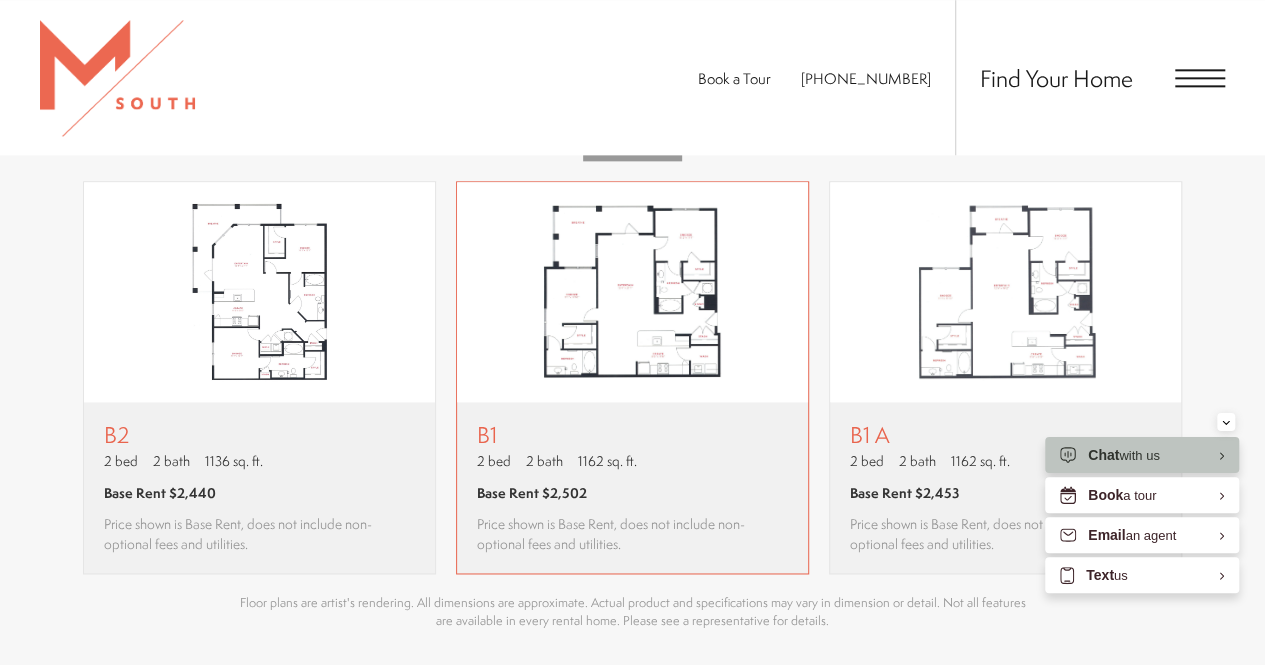 click on "B1" at bounding box center (632, 434) 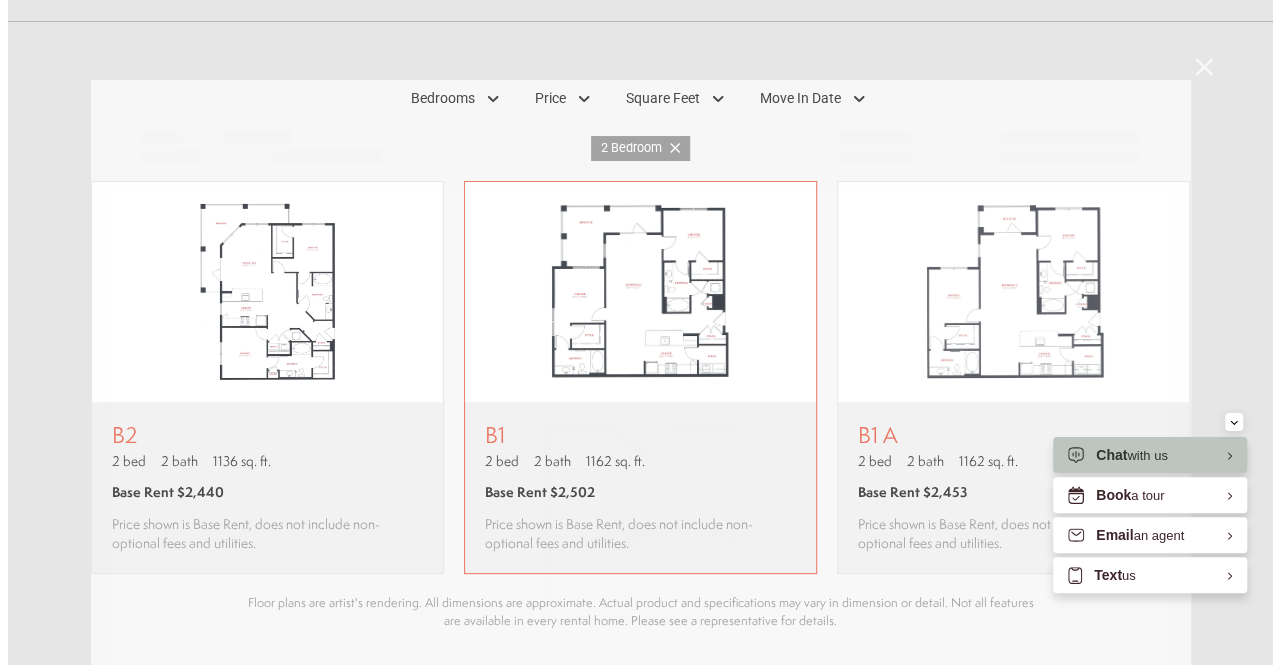 scroll, scrollTop: 0, scrollLeft: 0, axis: both 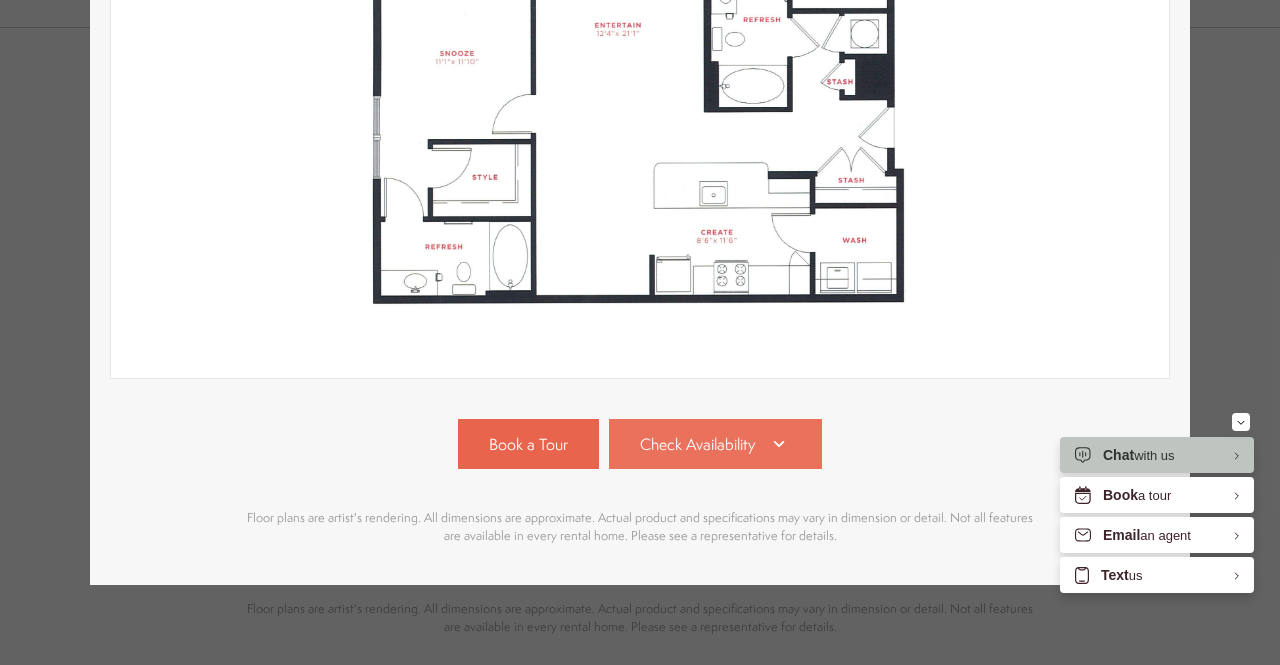 click on "Check Availability" at bounding box center [716, 444] 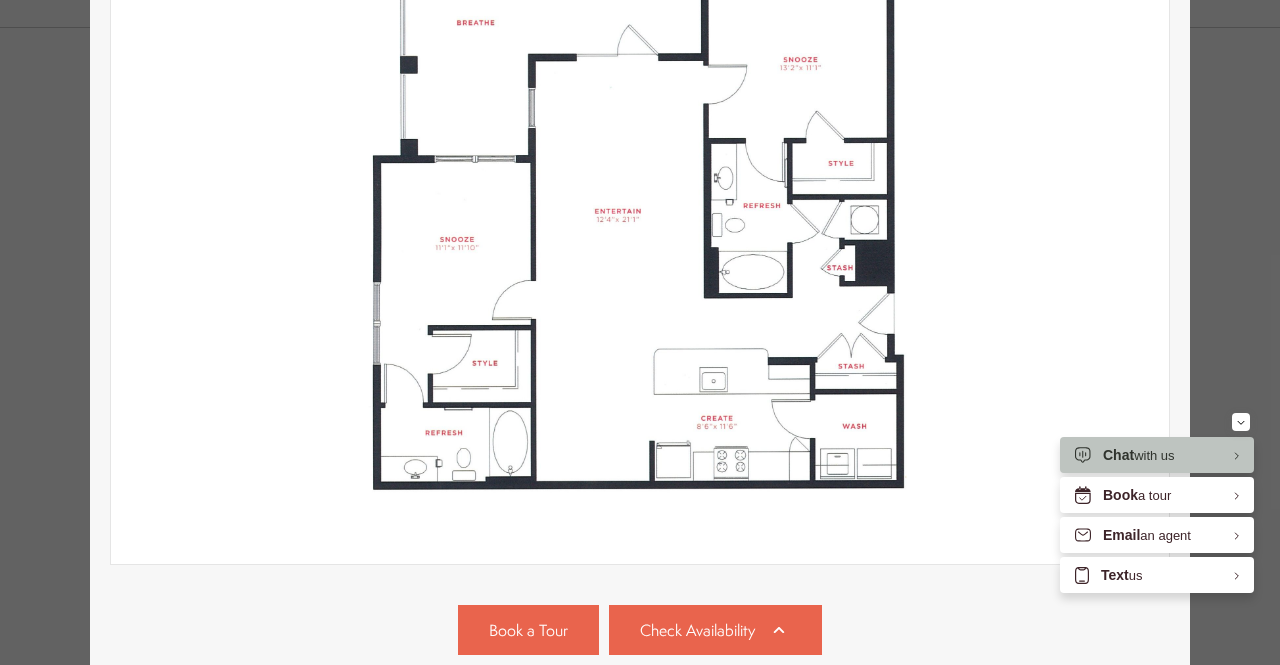scroll, scrollTop: 0, scrollLeft: 0, axis: both 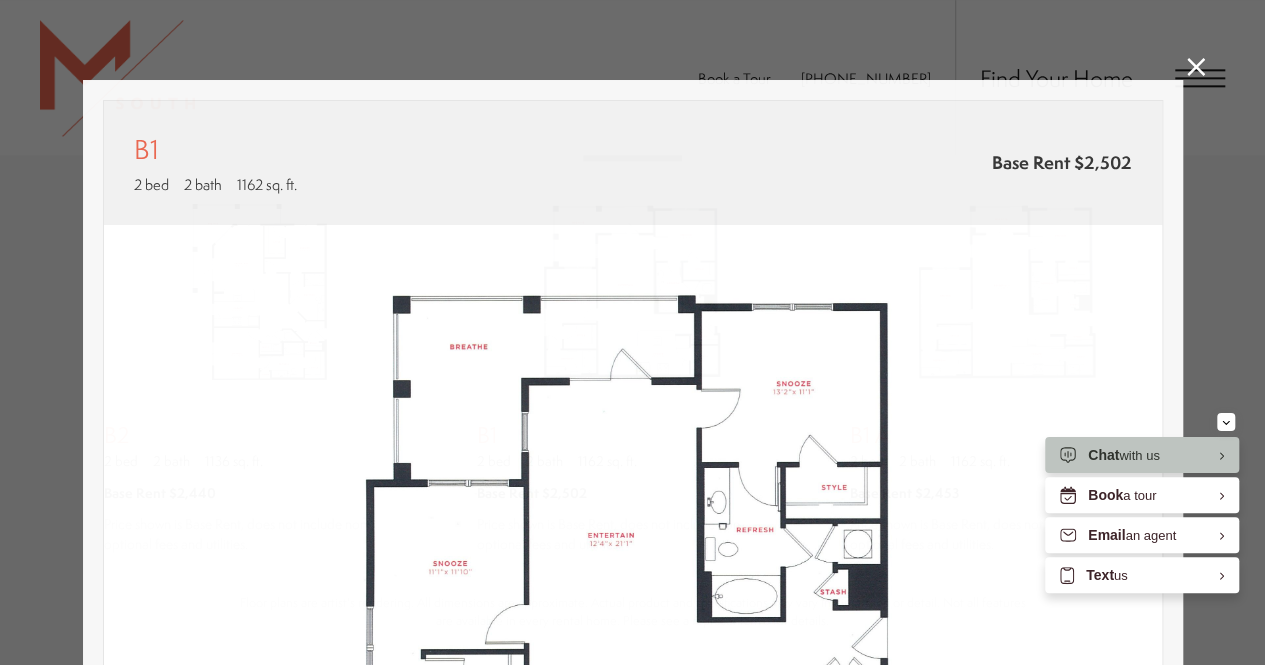 click on "B1
2 bed 2 bath 1162 sq. ft.
Base Rent $2,502
2D
3D" at bounding box center (632, 332) 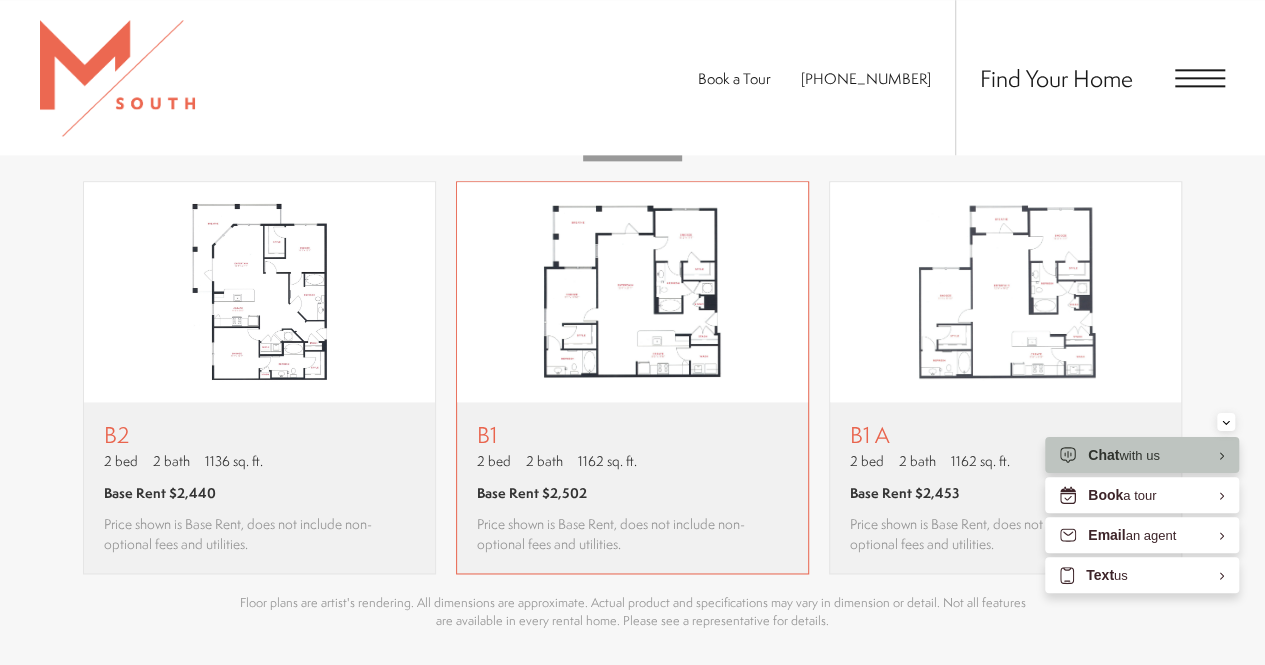 click at bounding box center [632, 292] 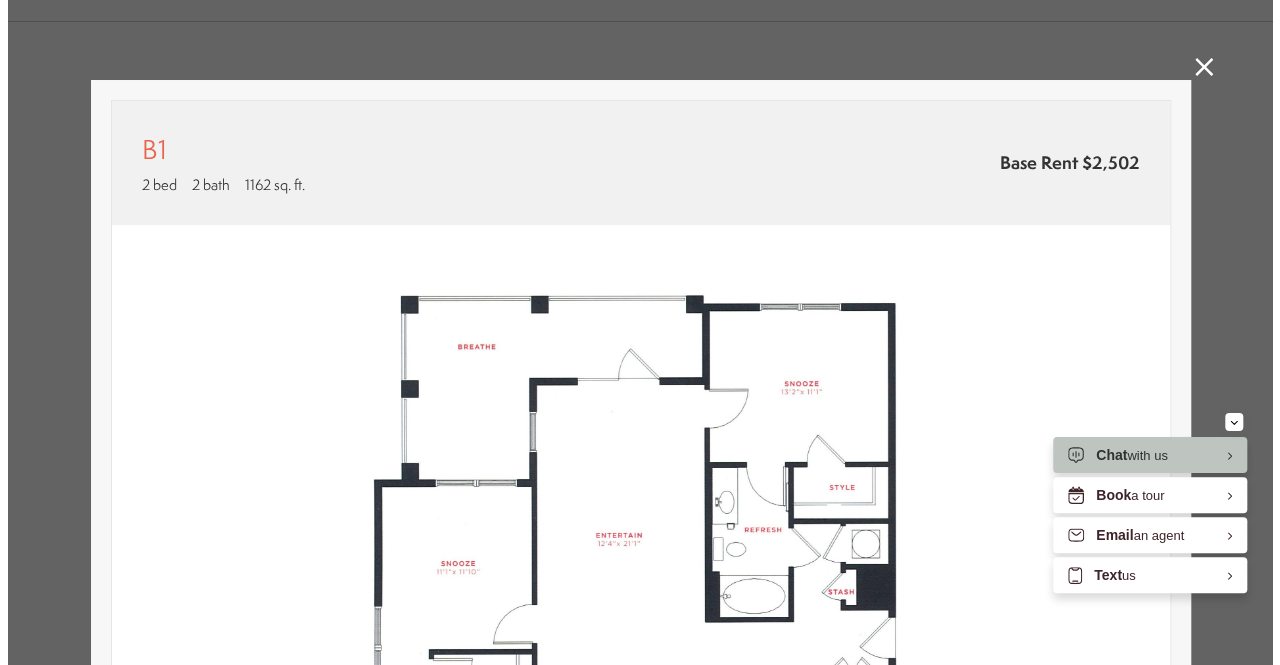scroll, scrollTop: 0, scrollLeft: 0, axis: both 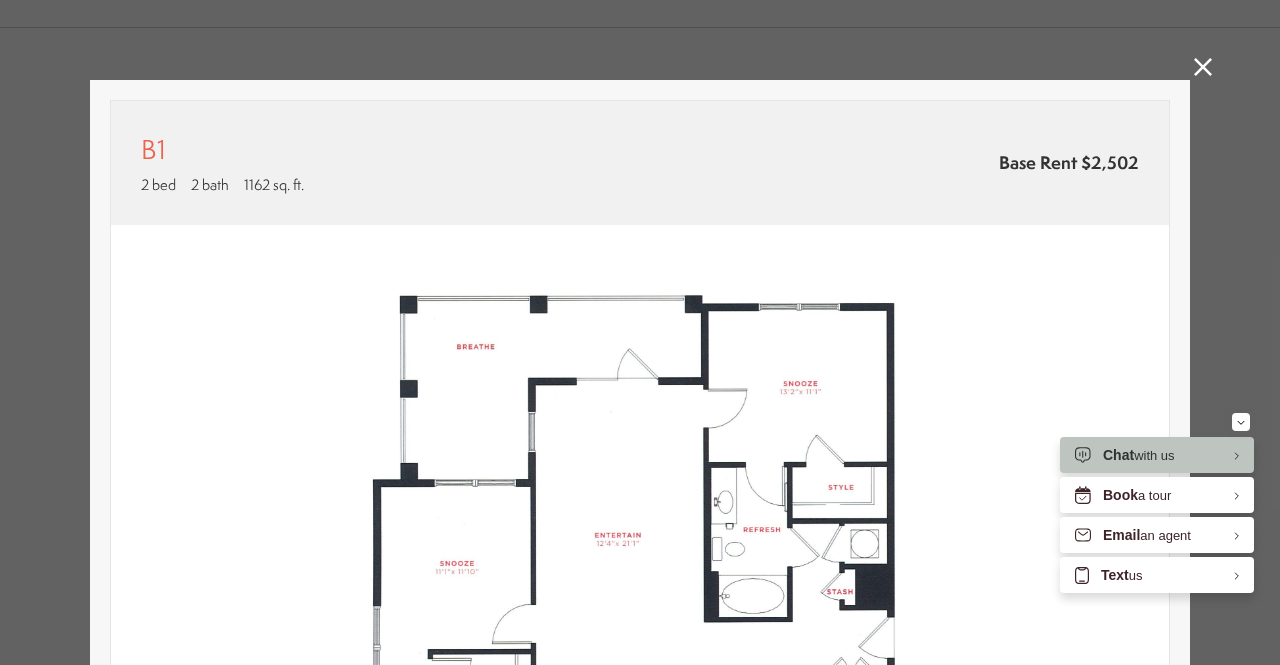 click 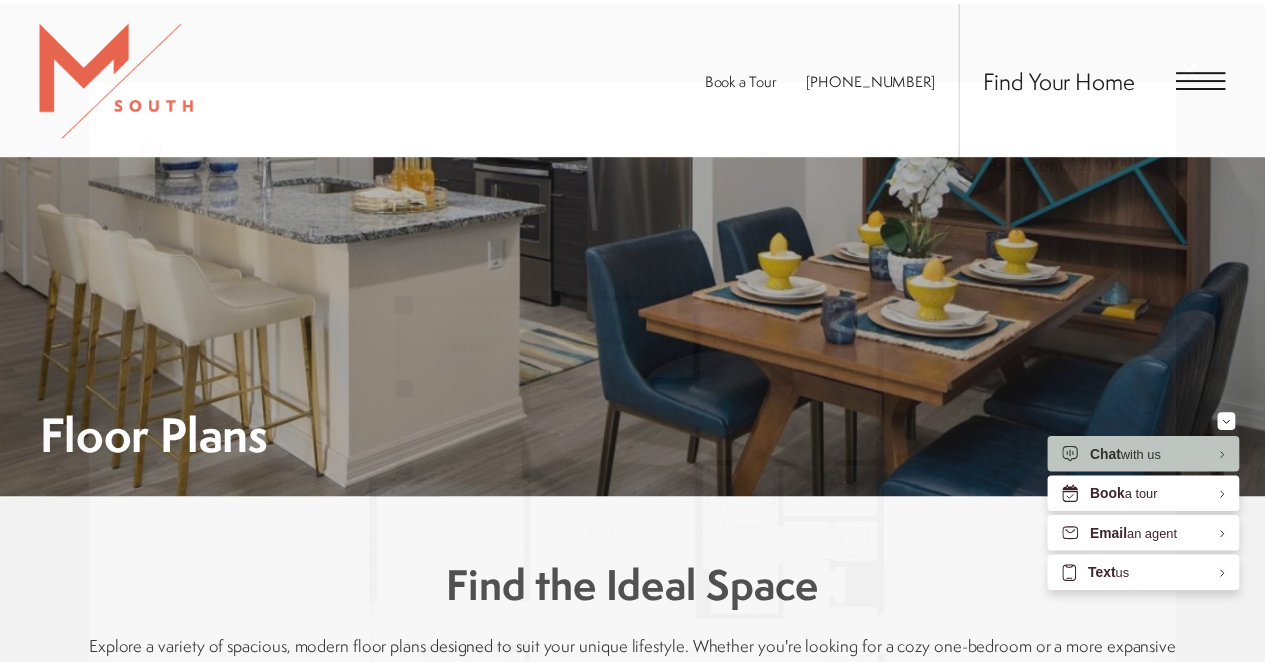 scroll, scrollTop: 1223, scrollLeft: 0, axis: vertical 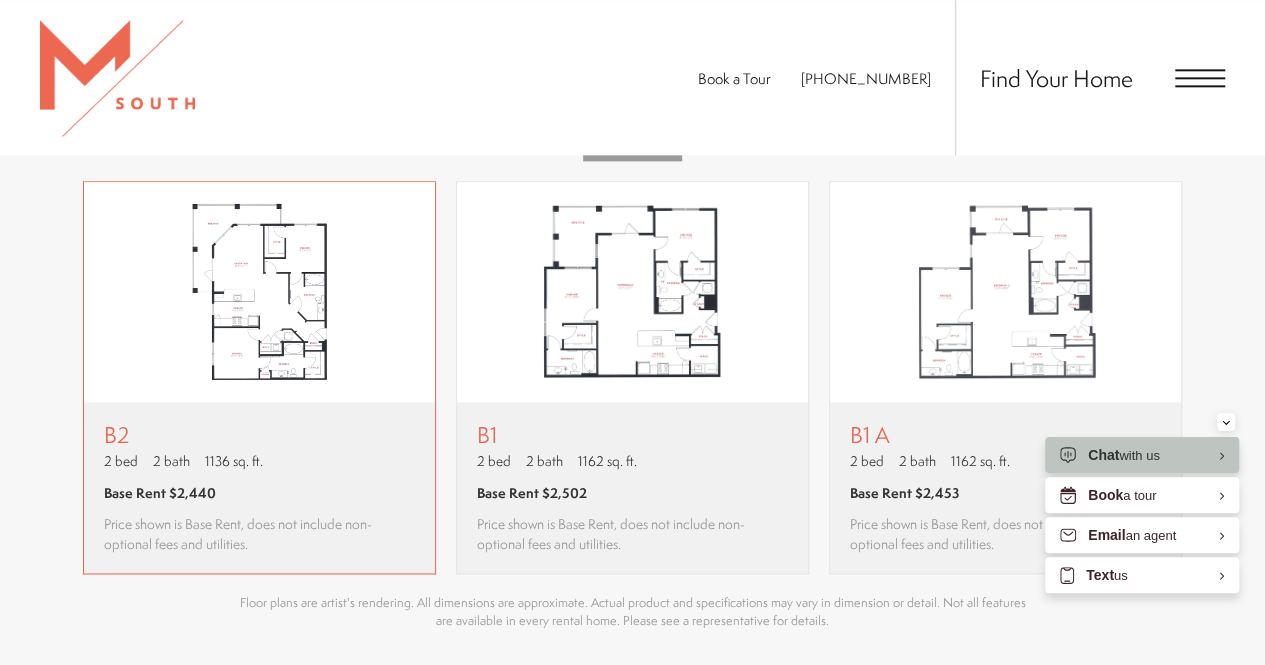 click at bounding box center (259, 292) 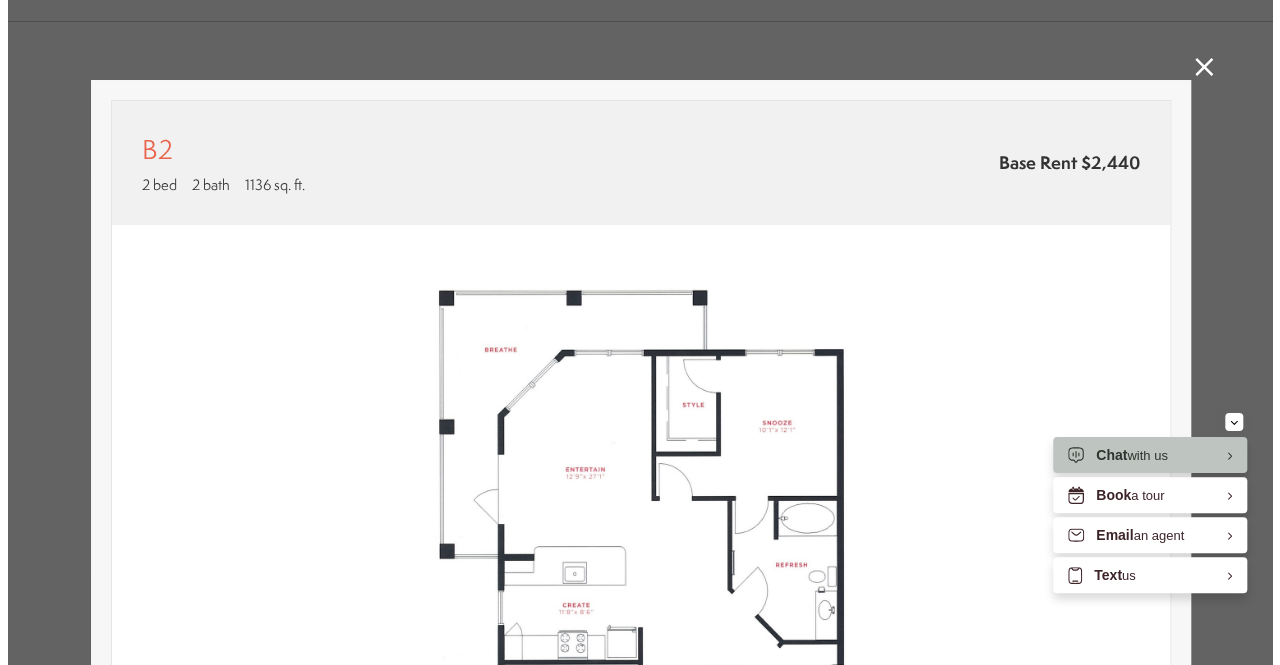 scroll, scrollTop: 0, scrollLeft: 0, axis: both 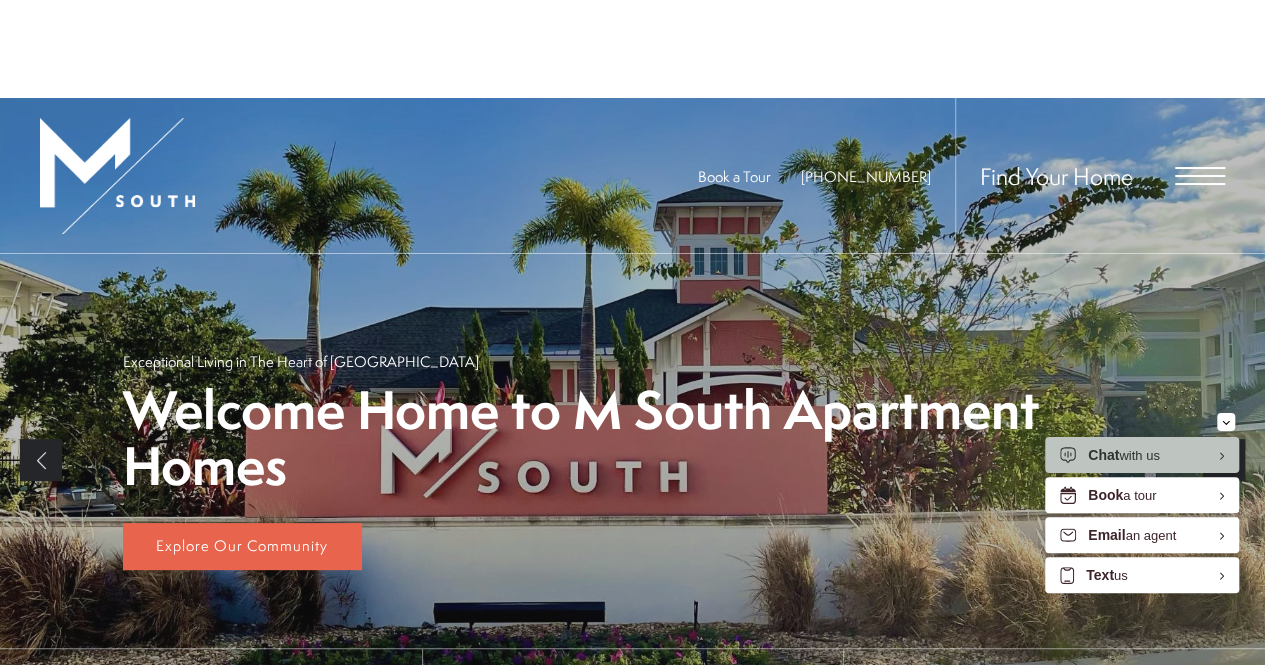 click on "Spring Into Savings at M South Apartments
We're Offering Up To ONE MONTH FREE on Select Homes For  A Limited Time!*
Call Our Friendly Leasing Team Today To Learn More!
Restrictions Apply!
Learn More!
Proceed To Website" at bounding box center (632, 139) 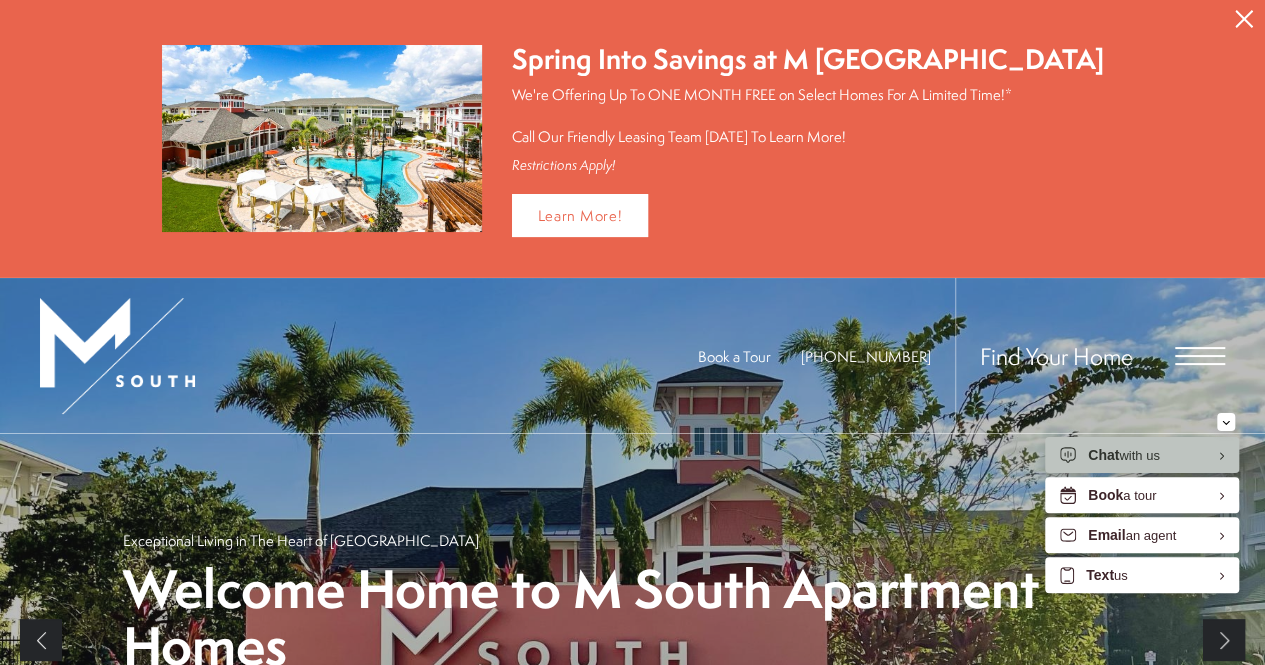 click at bounding box center (1200, 356) 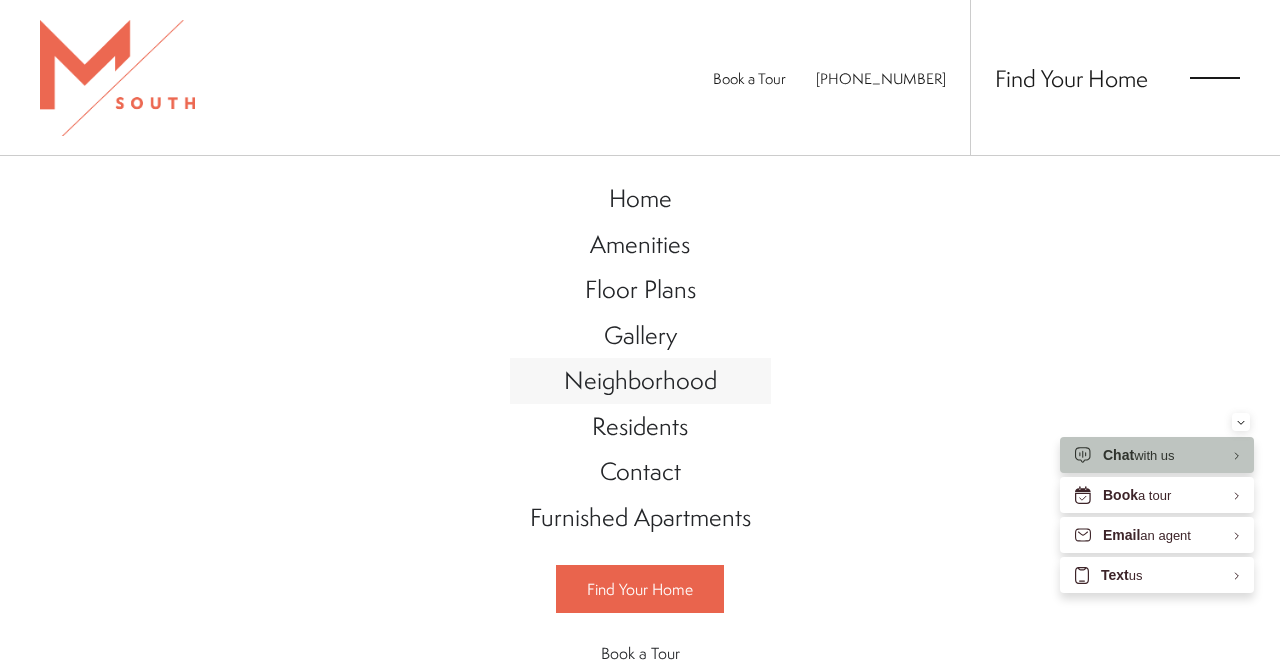 click on "Neighborhood" at bounding box center (640, 380) 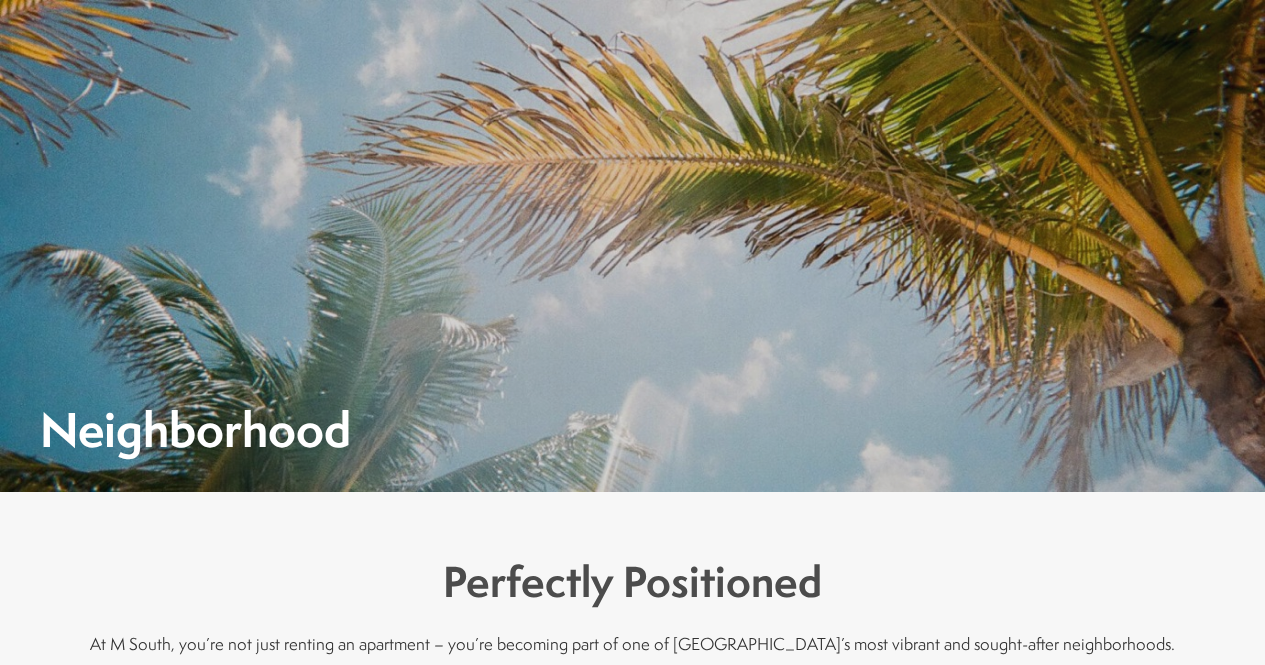 scroll, scrollTop: 0, scrollLeft: 0, axis: both 